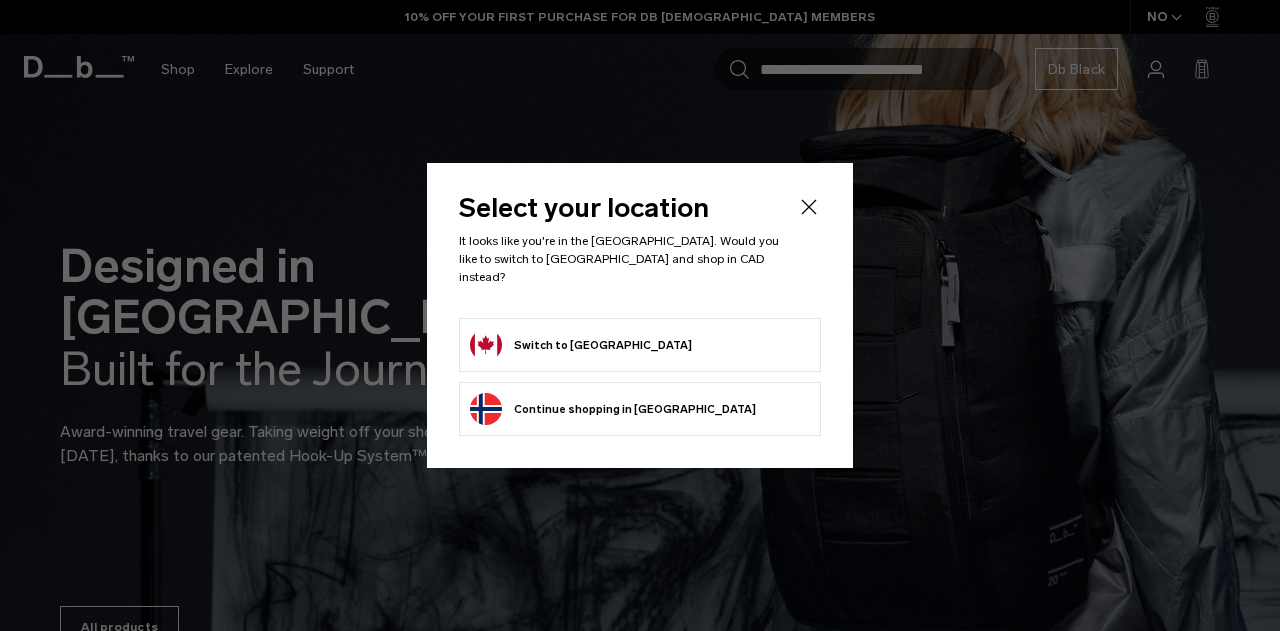 scroll, scrollTop: 0, scrollLeft: 0, axis: both 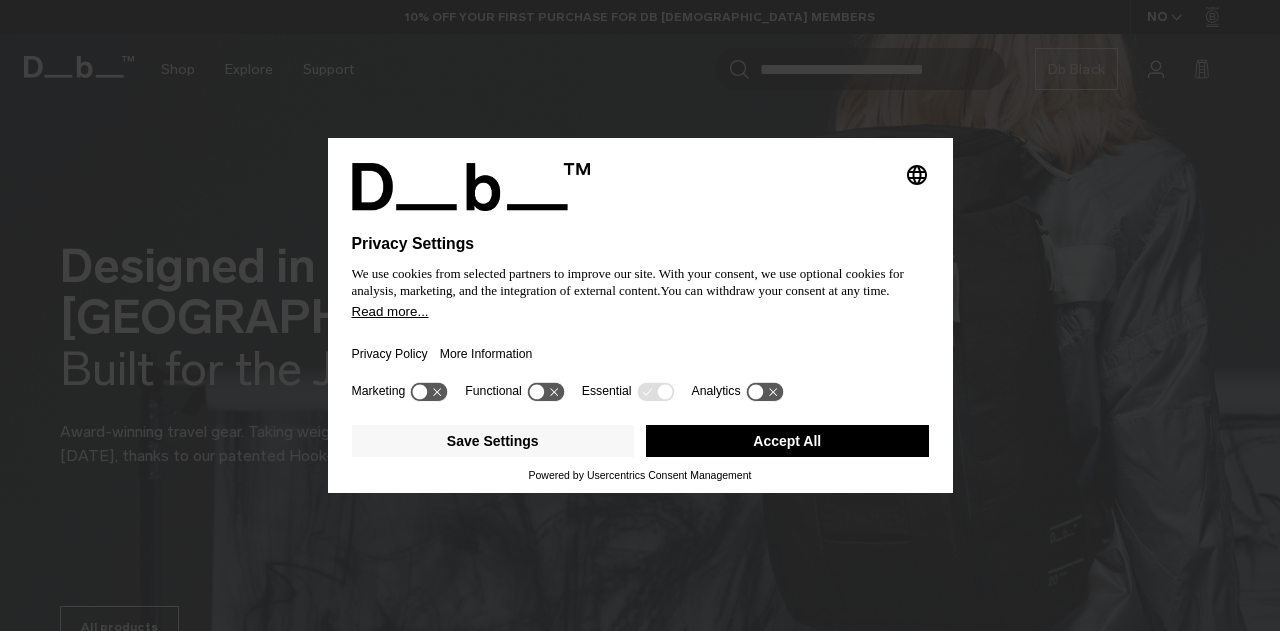 click on "Privacy Policy More Information" at bounding box center (640, 348) 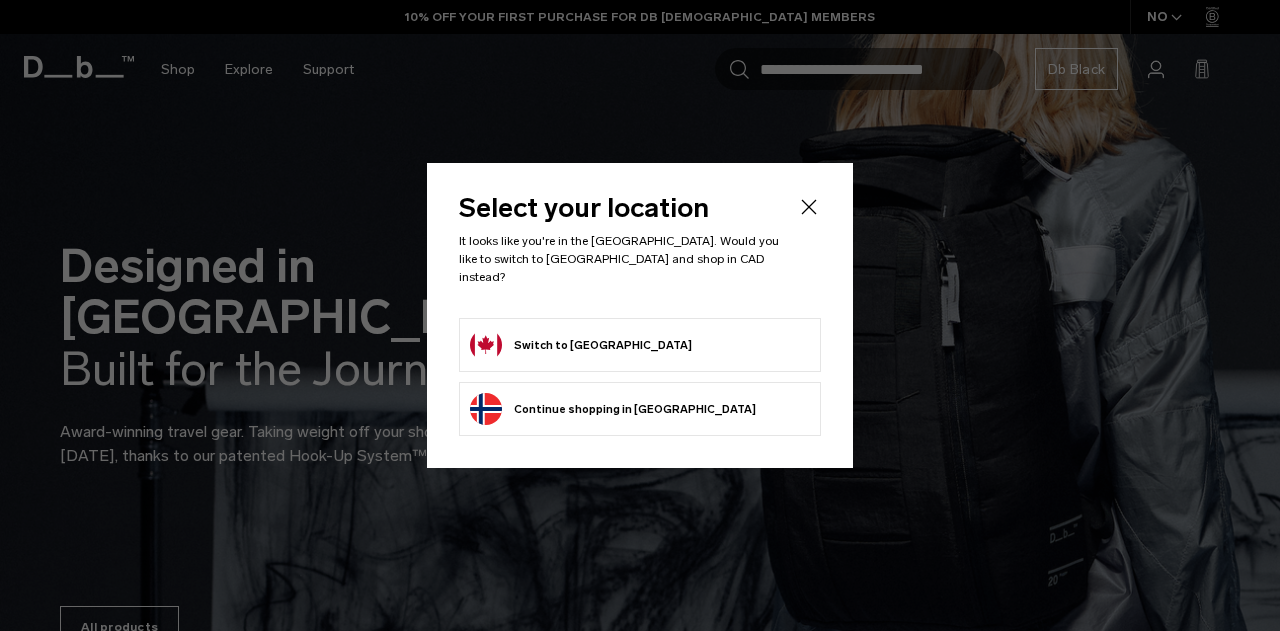 scroll, scrollTop: 0, scrollLeft: 0, axis: both 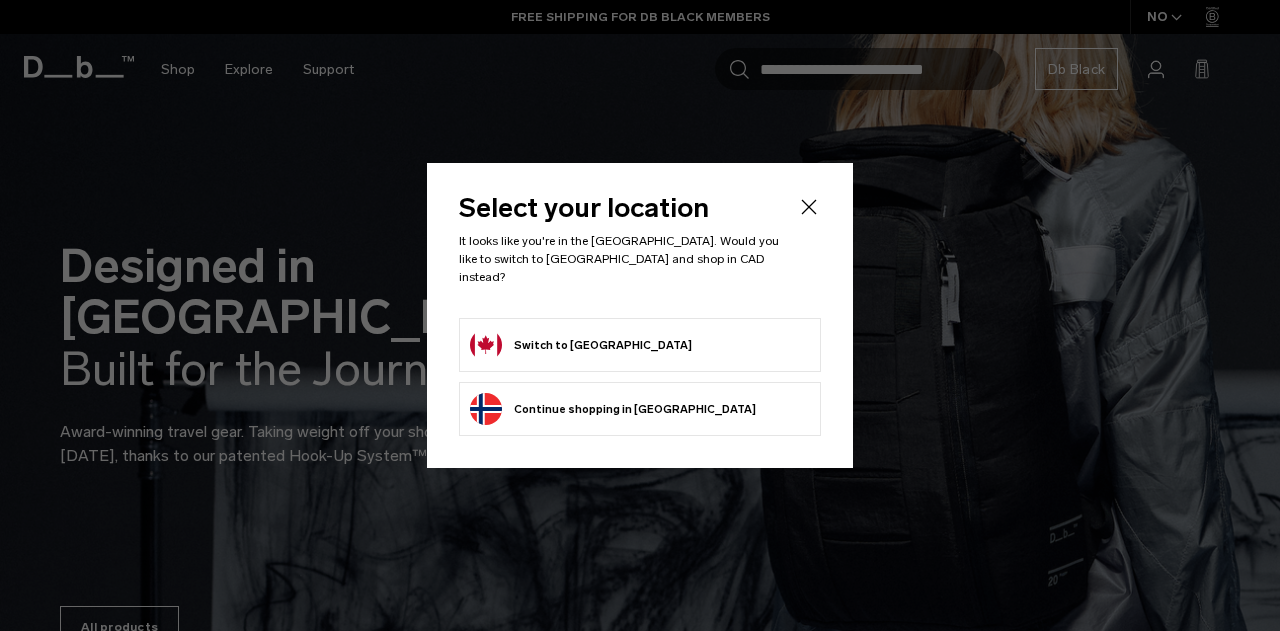 click on "Switch to Canada" at bounding box center (581, 345) 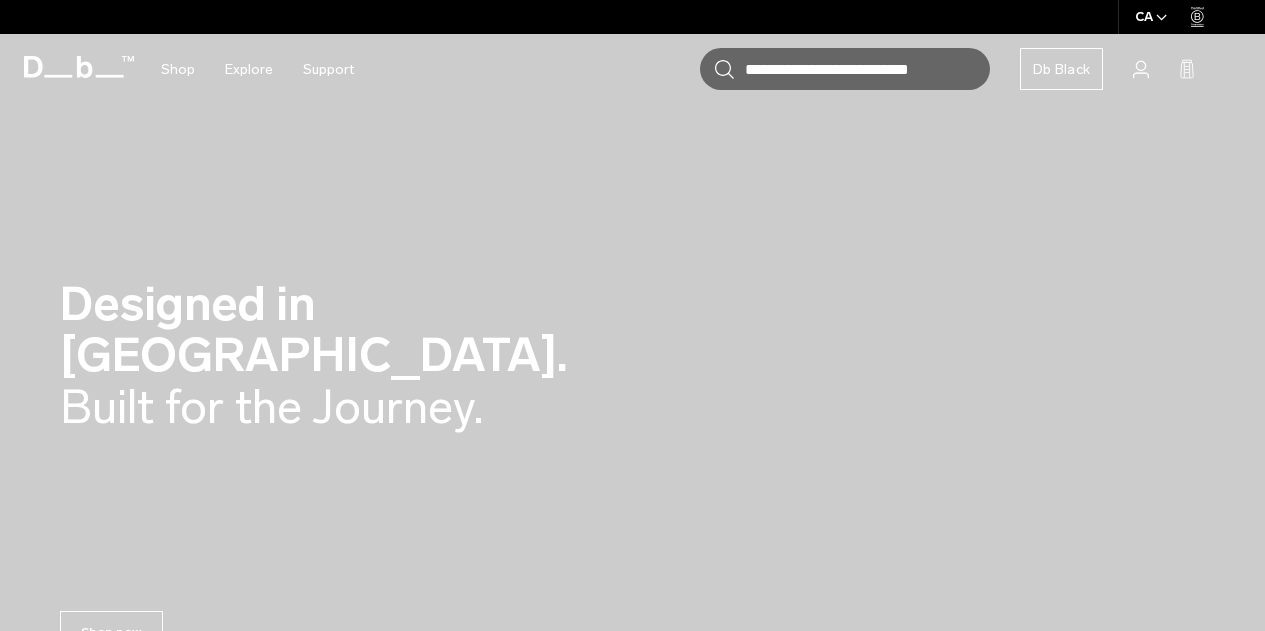 scroll, scrollTop: 0, scrollLeft: 0, axis: both 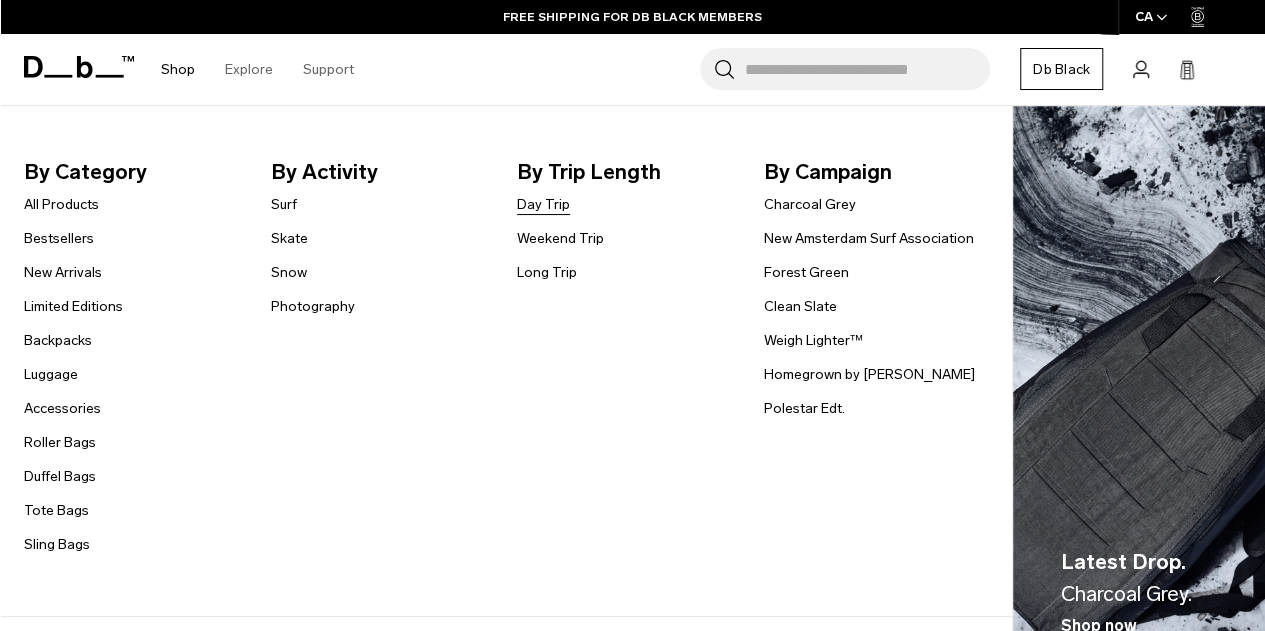 click on "Day Trip" at bounding box center [543, 204] 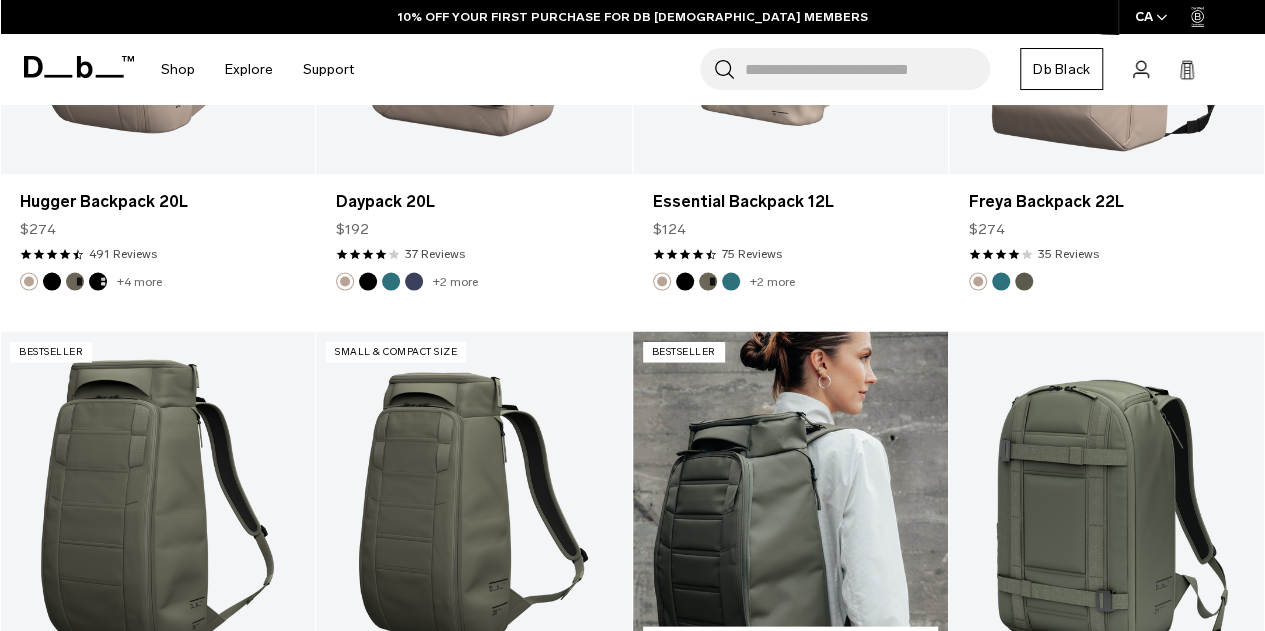scroll, scrollTop: 2241, scrollLeft: 0, axis: vertical 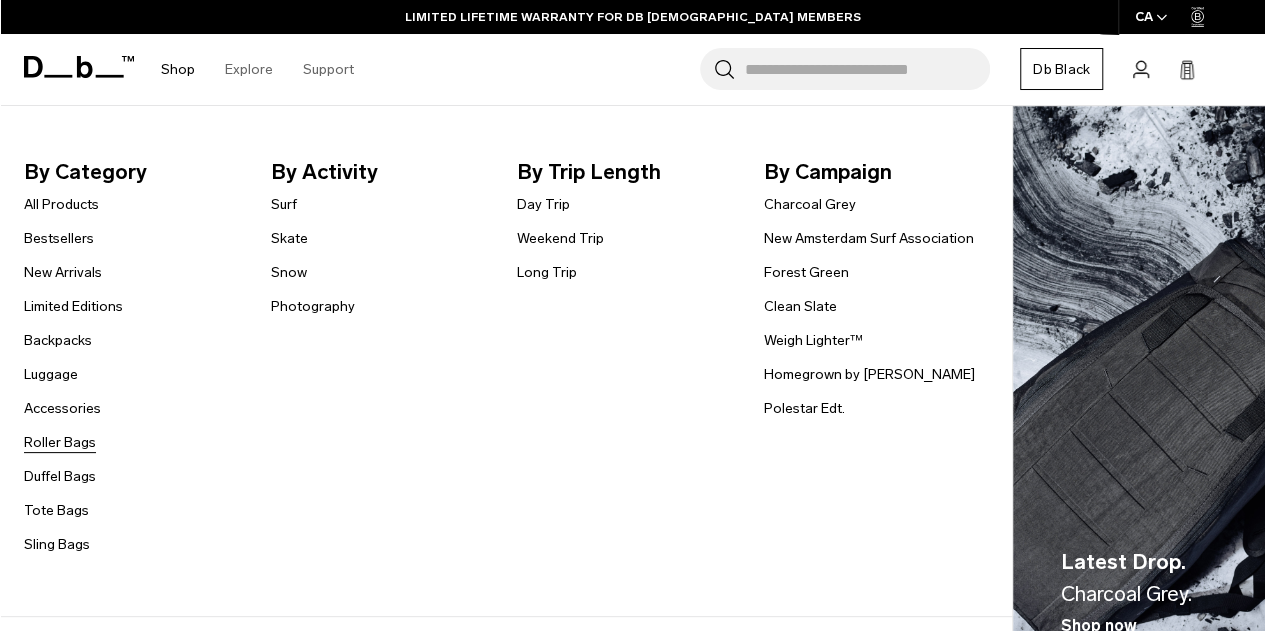 click on "Roller Bags" at bounding box center (60, 442) 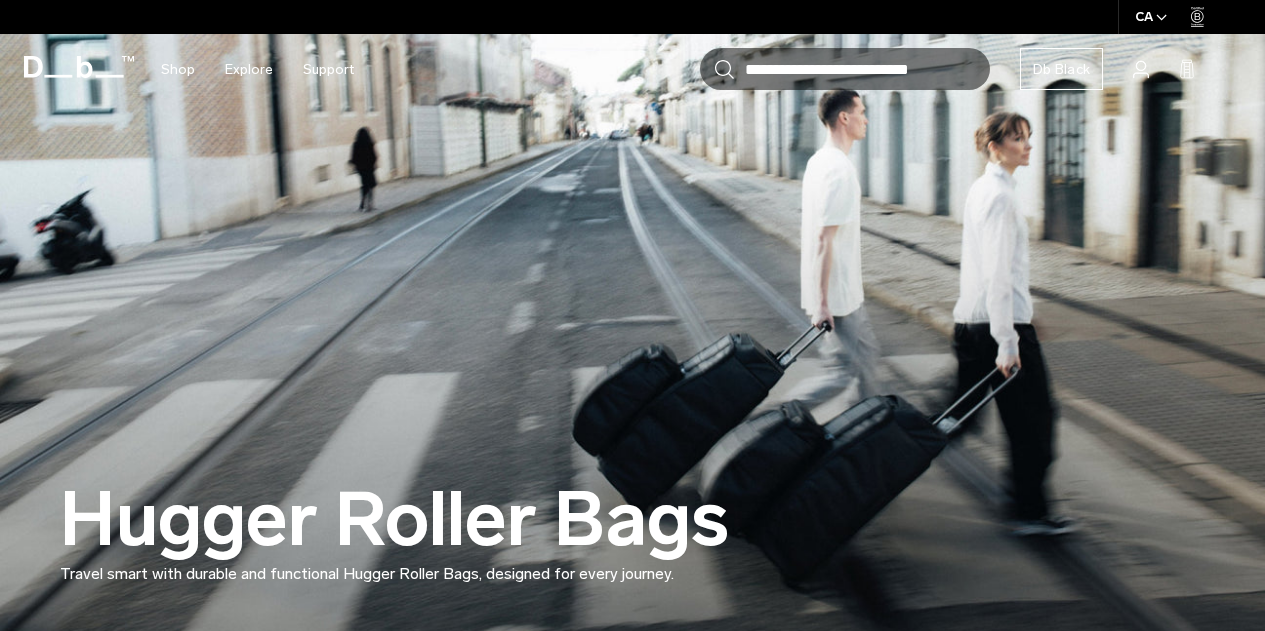 scroll, scrollTop: 615, scrollLeft: 0, axis: vertical 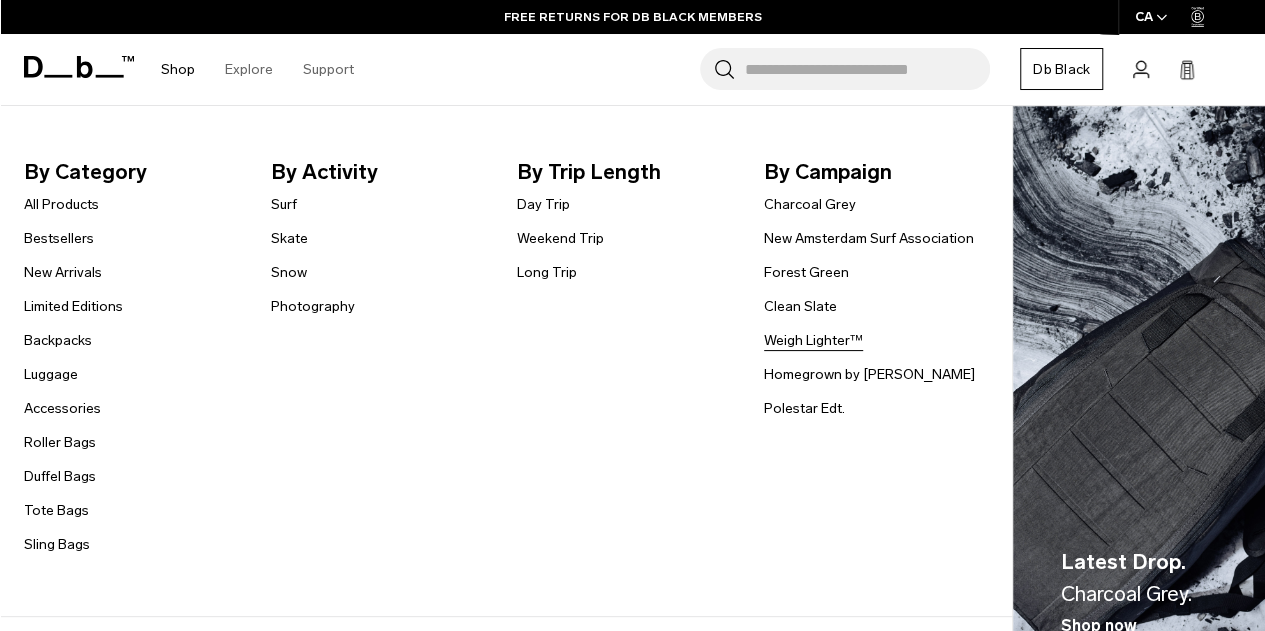 click on "Weigh Lighter™" at bounding box center [813, 340] 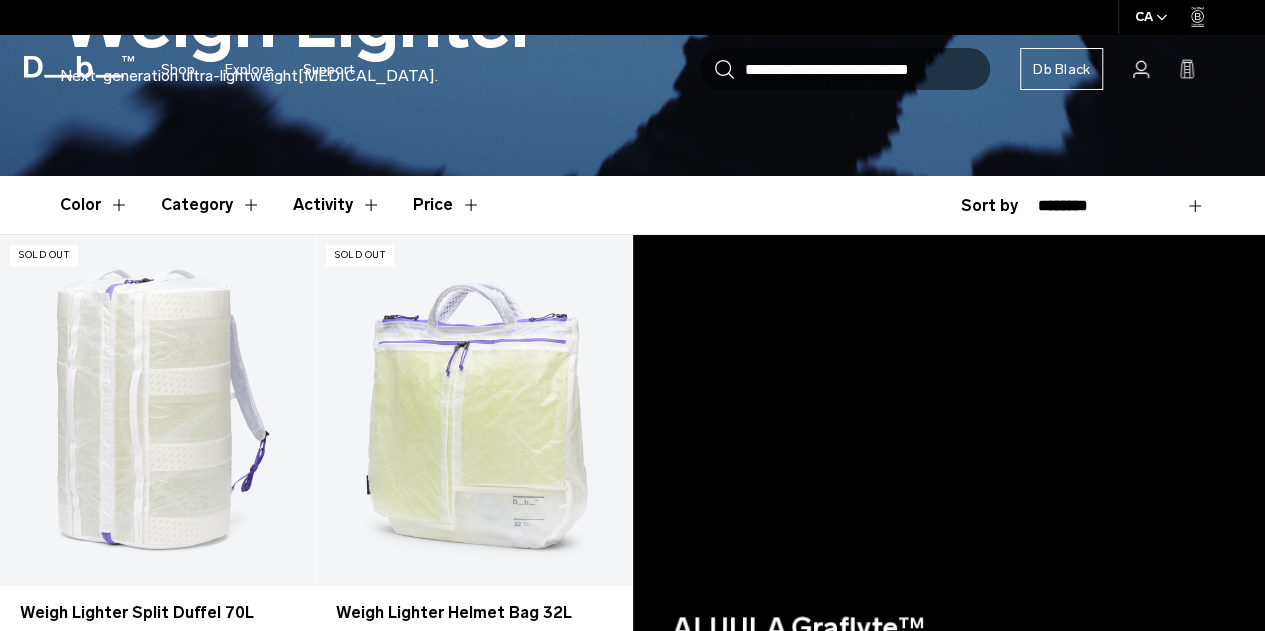 scroll, scrollTop: 0, scrollLeft: 0, axis: both 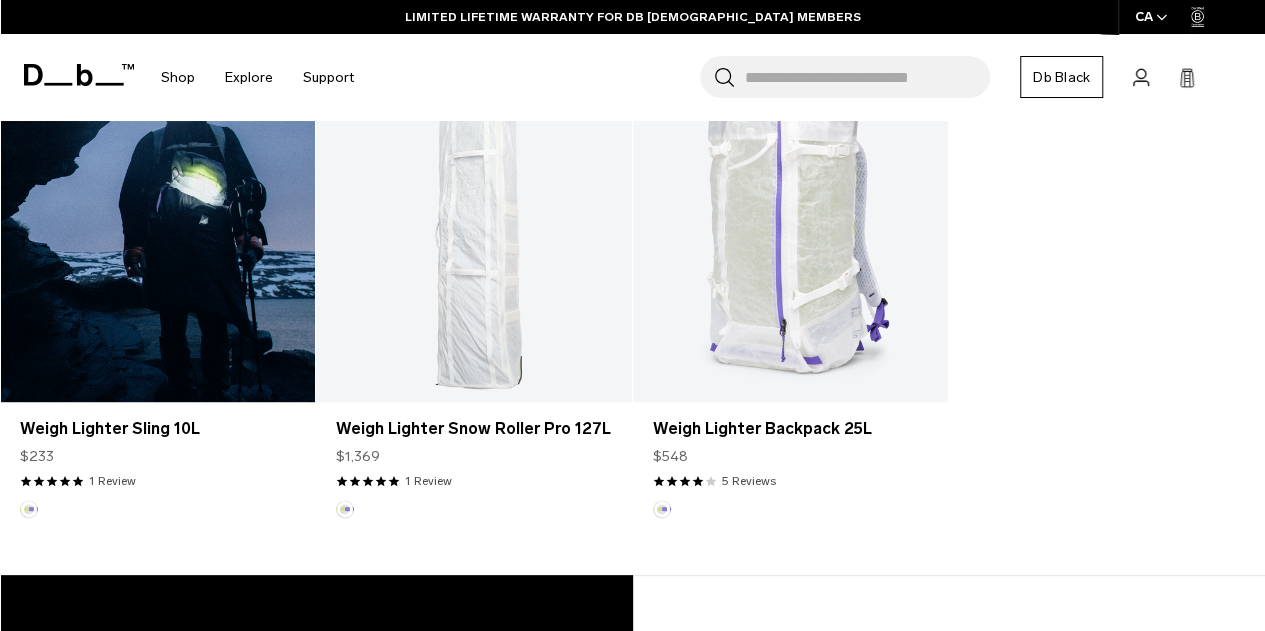 click at bounding box center (157, 227) 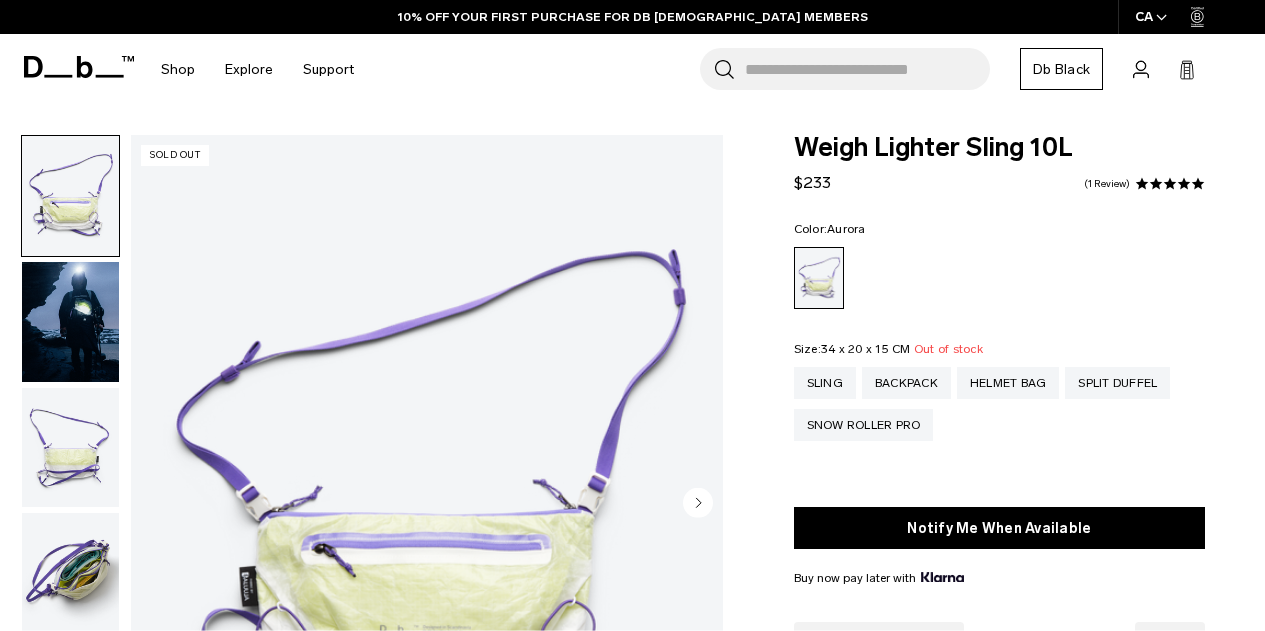 scroll, scrollTop: 220, scrollLeft: 0, axis: vertical 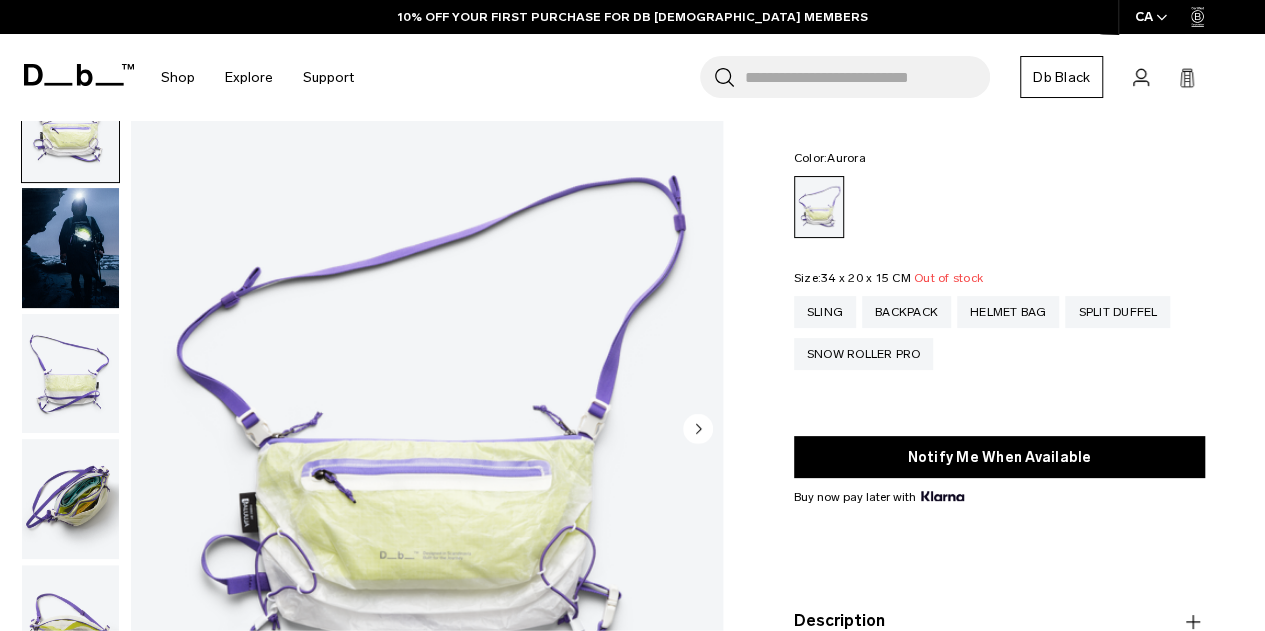 click 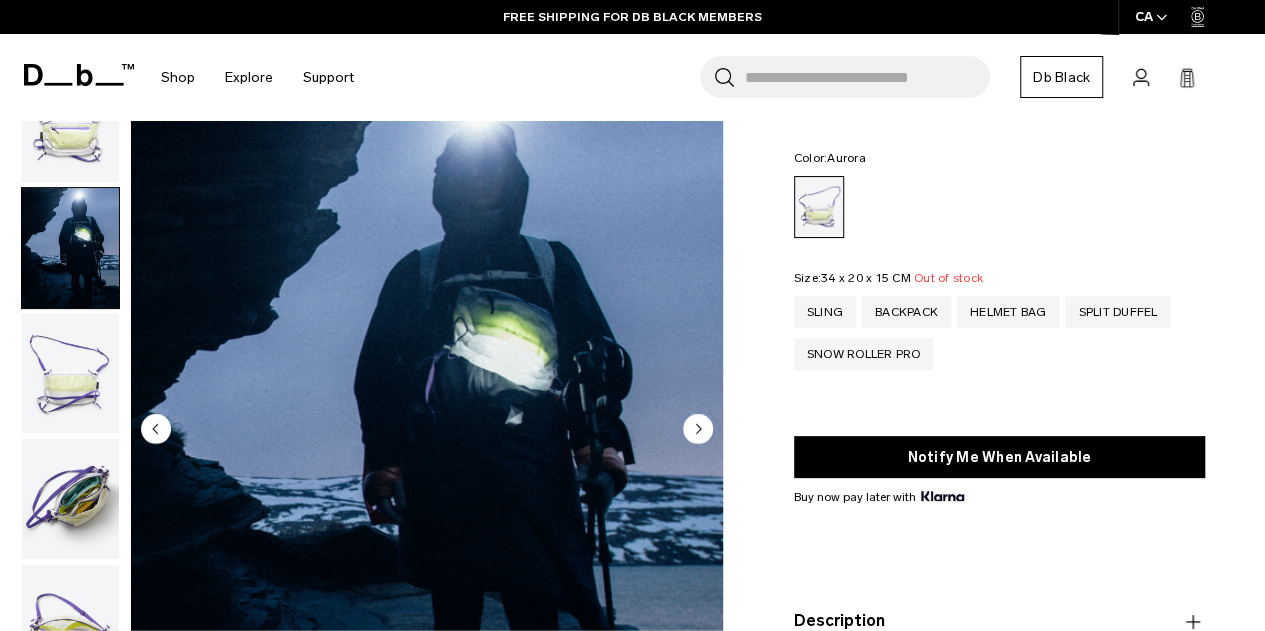 click 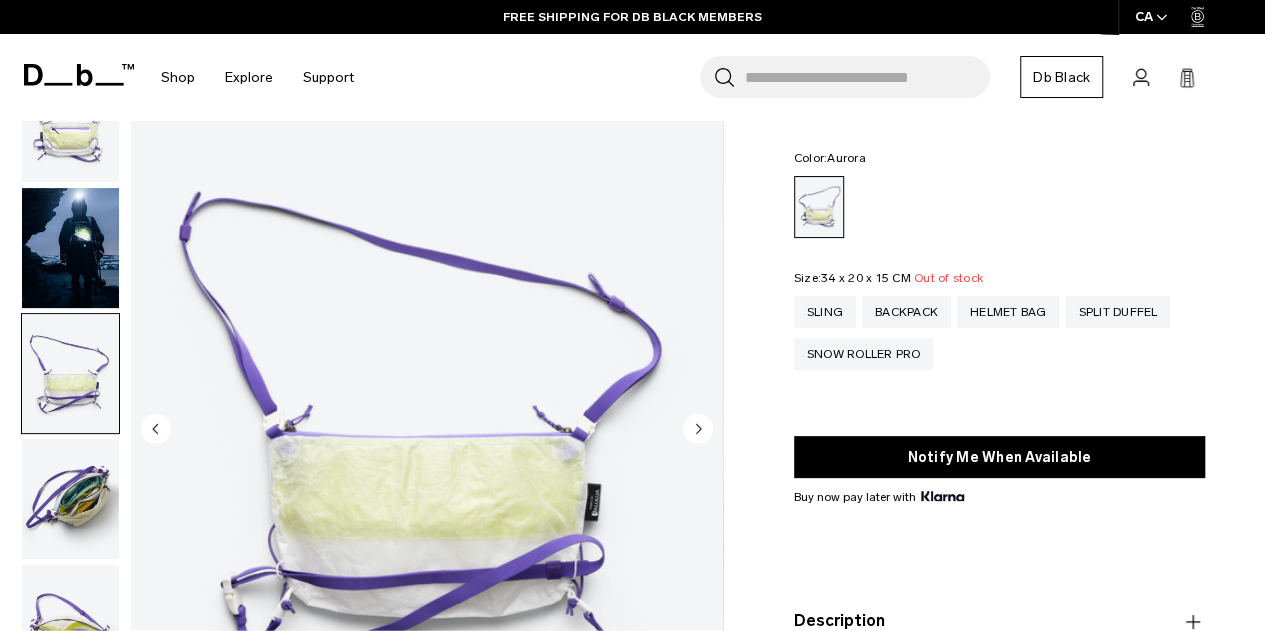 click 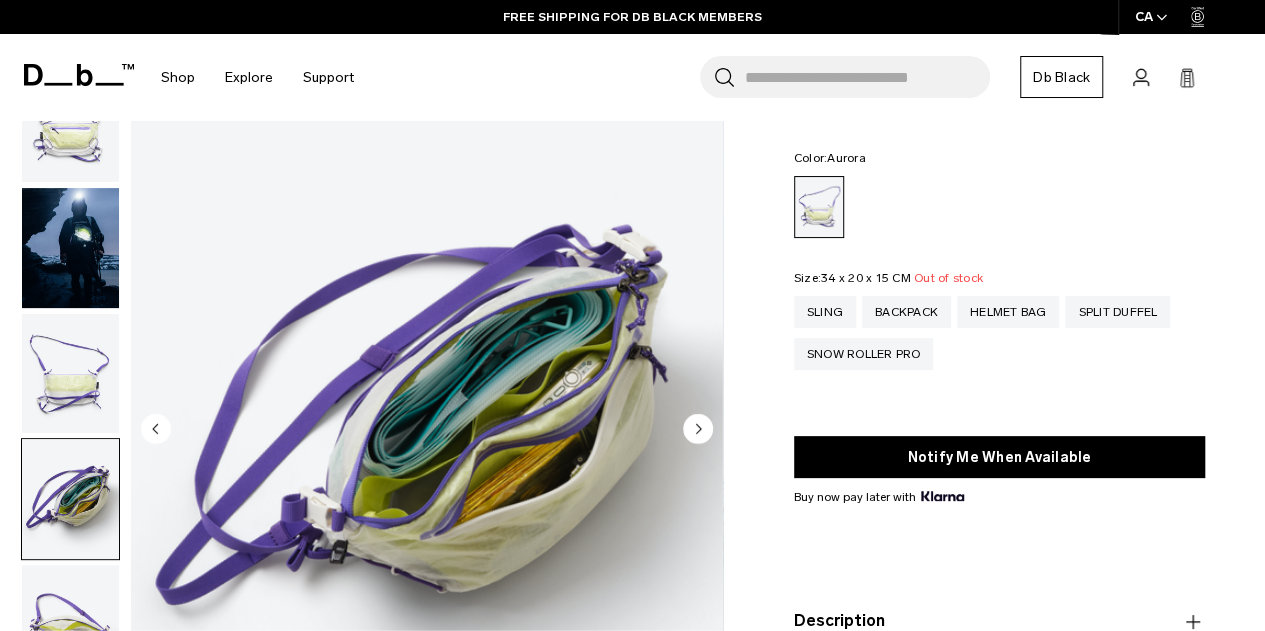 click 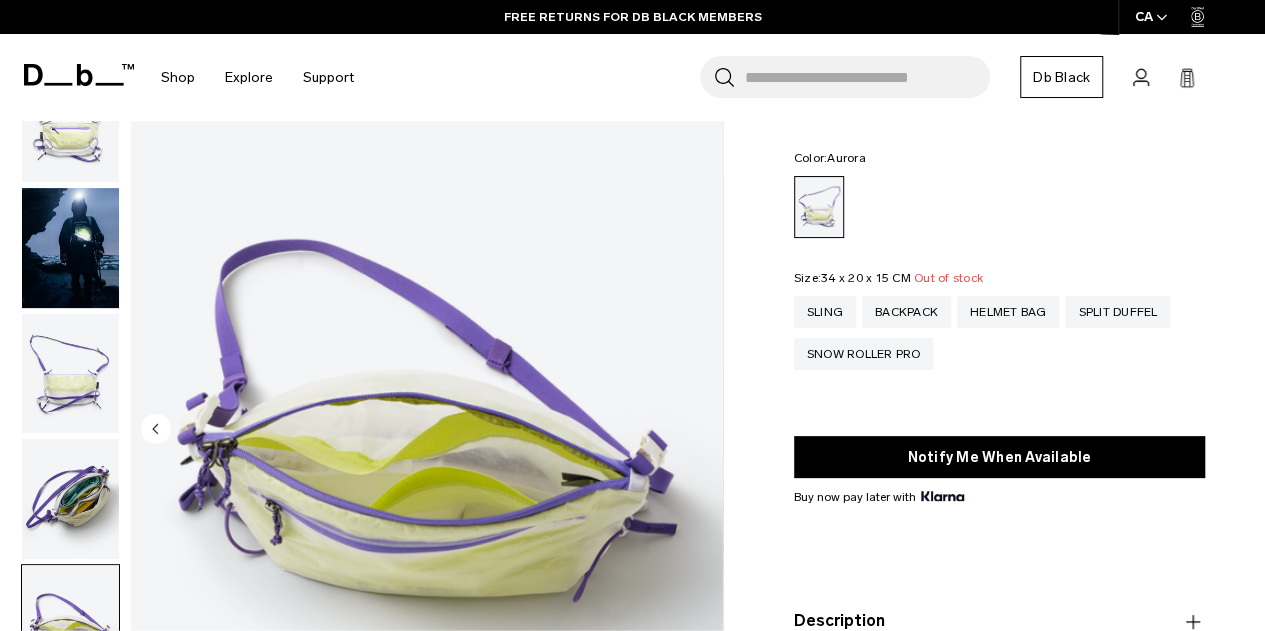 click at bounding box center (427, 430) 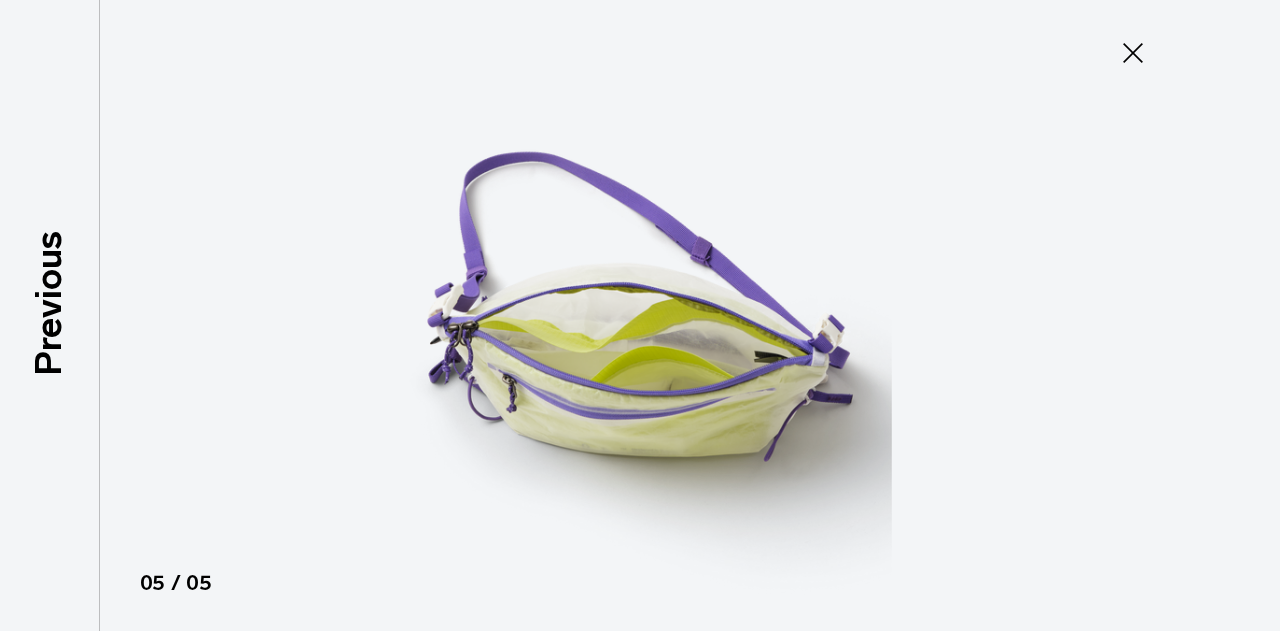 click 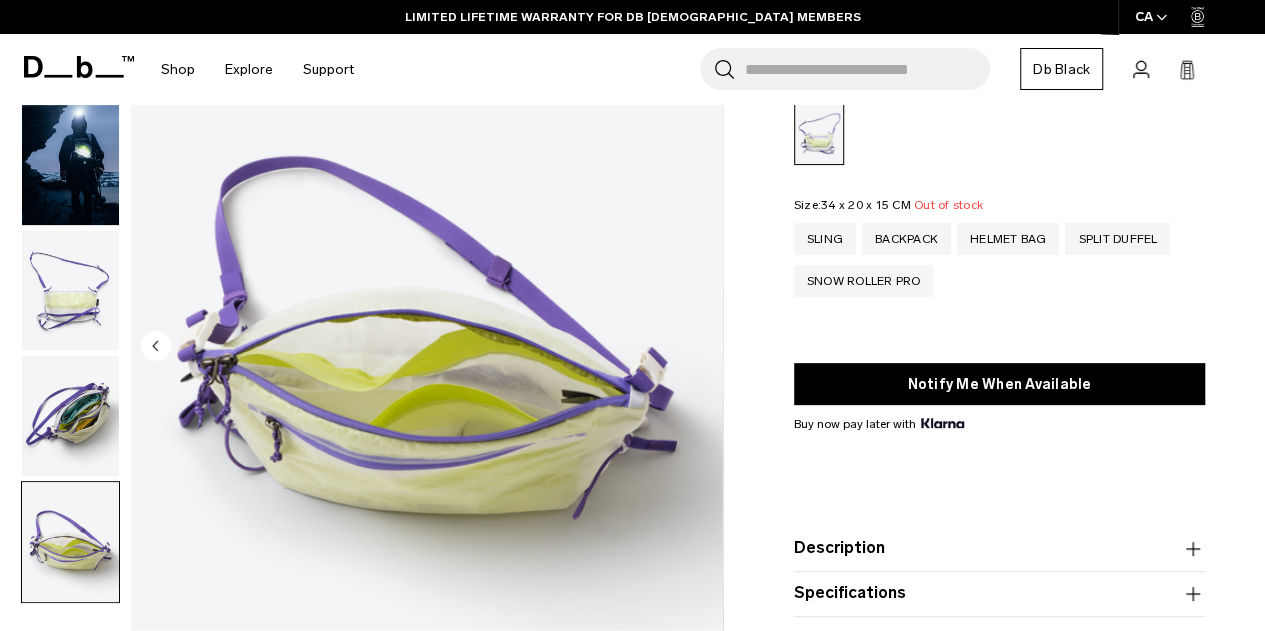 scroll, scrollTop: 0, scrollLeft: 0, axis: both 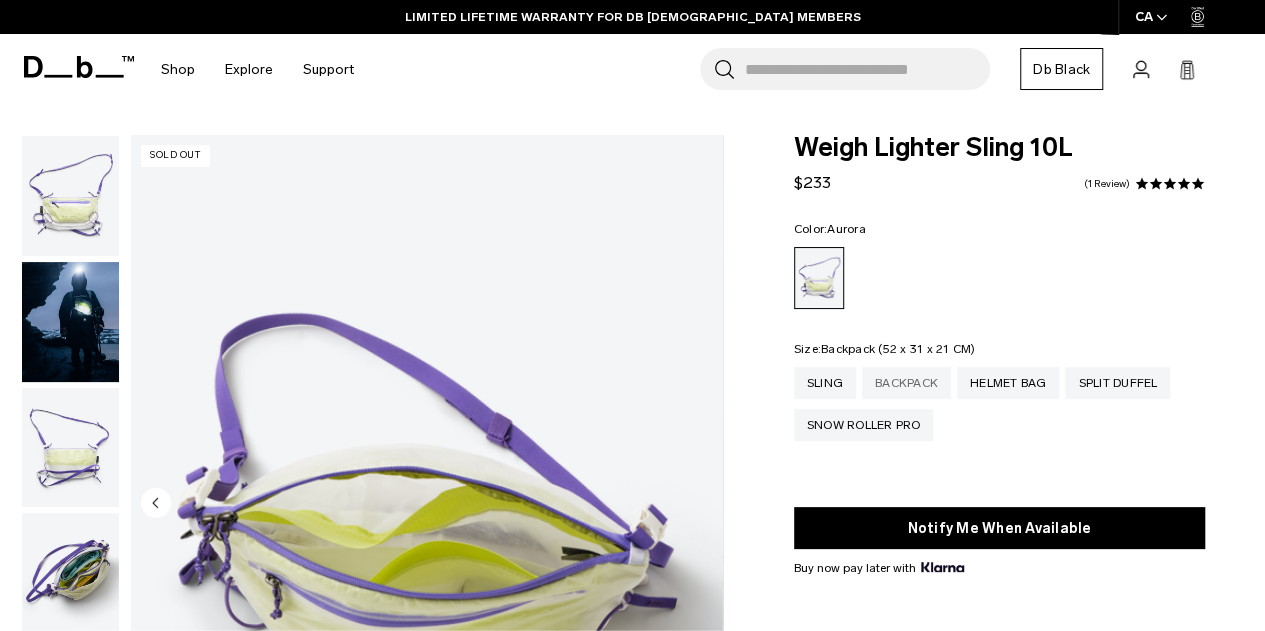 click on "Backpack" at bounding box center (906, 383) 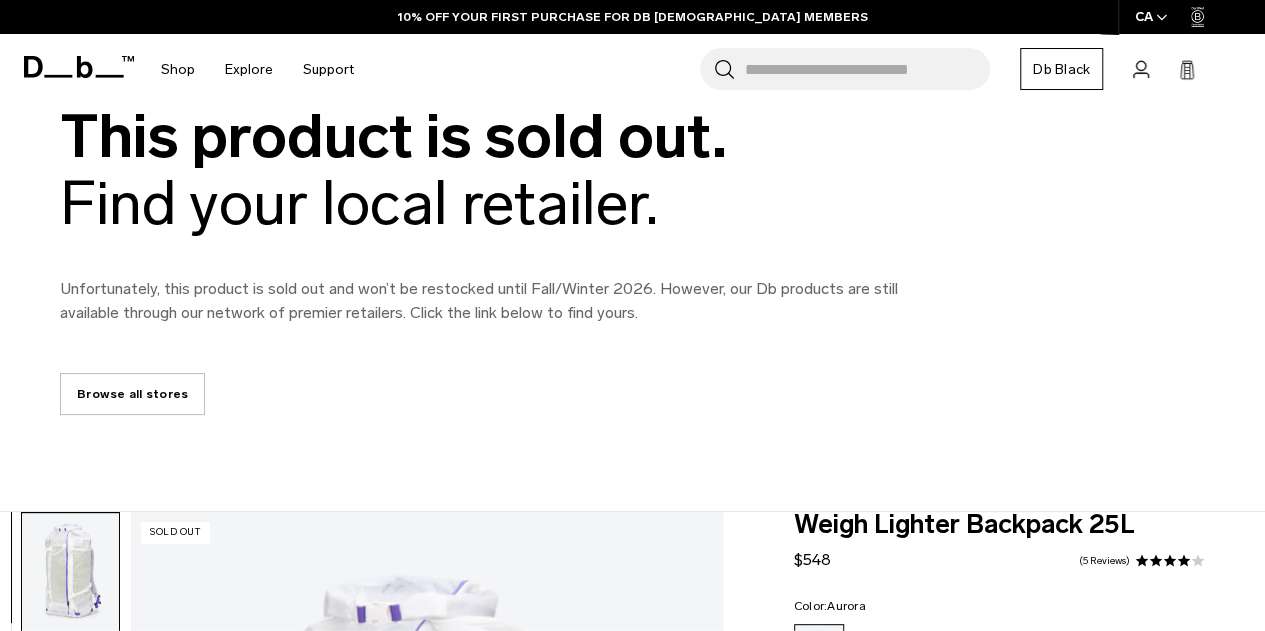 scroll, scrollTop: 0, scrollLeft: 0, axis: both 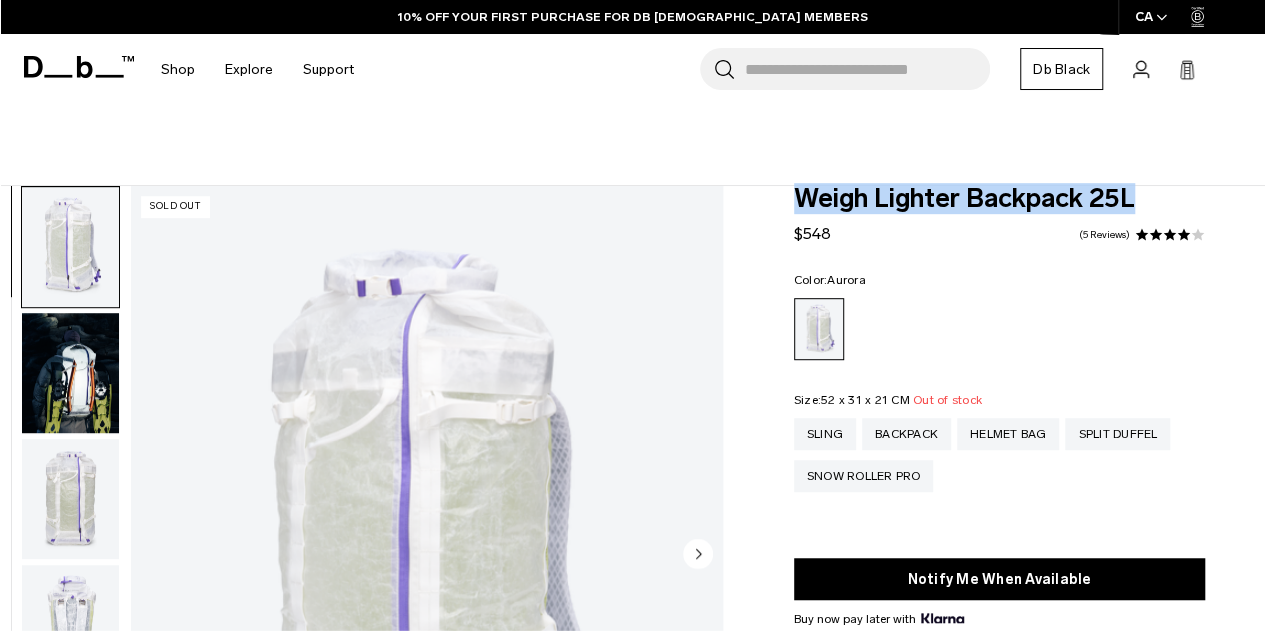 drag, startPoint x: 809, startPoint y: 205, endPoint x: 1166, endPoint y: 210, distance: 357.035 